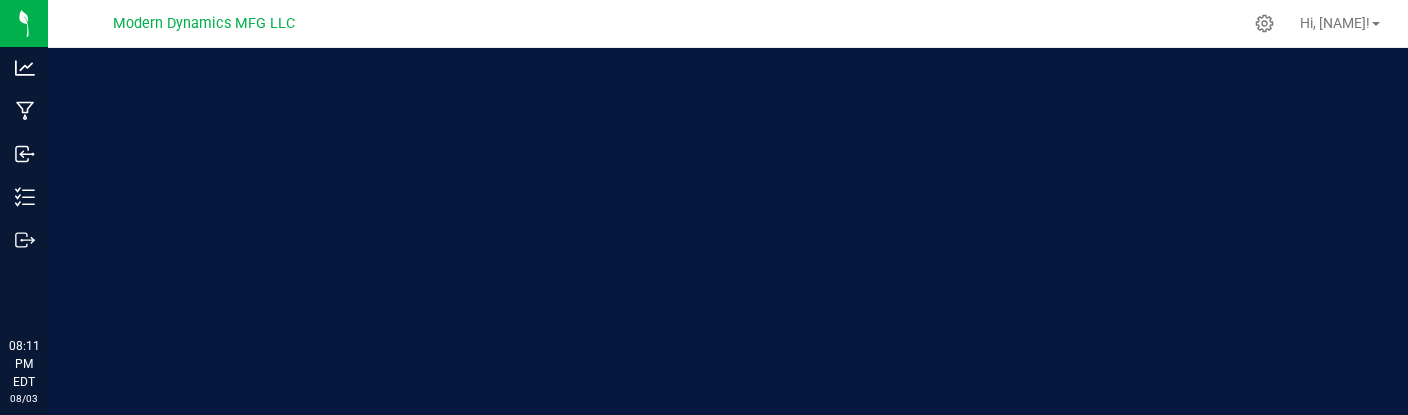 scroll, scrollTop: 0, scrollLeft: 0, axis: both 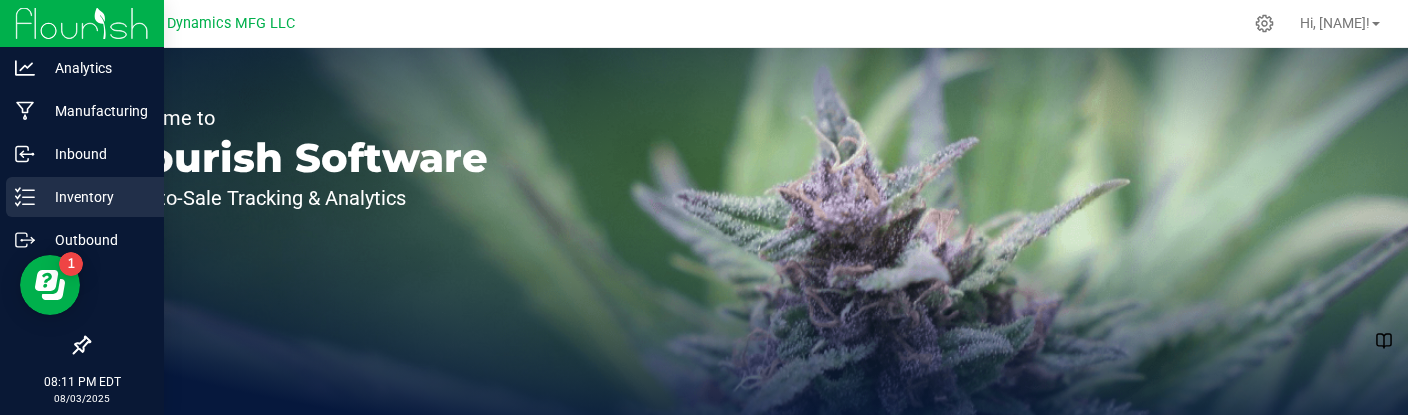 click 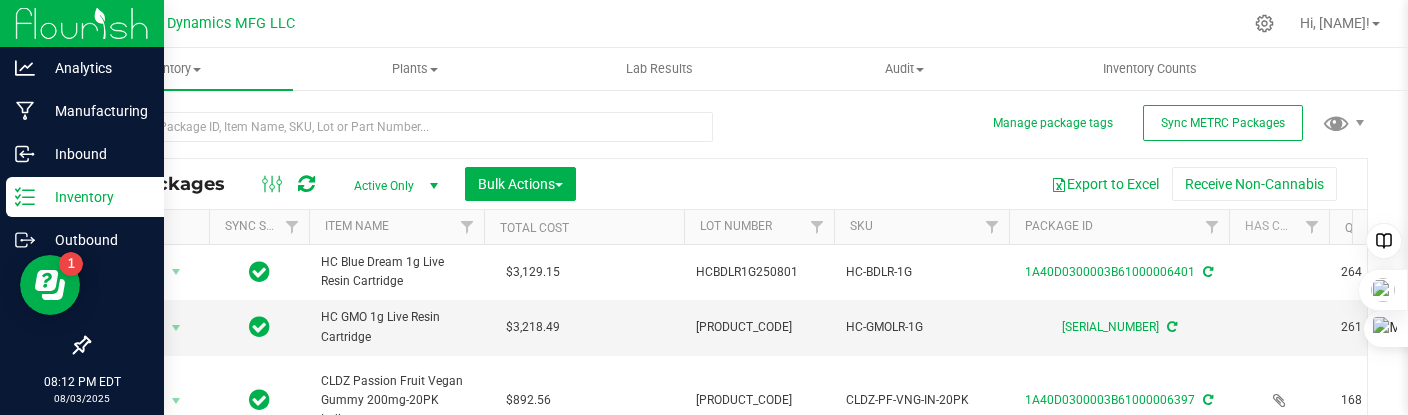 click at bounding box center [82, 23] 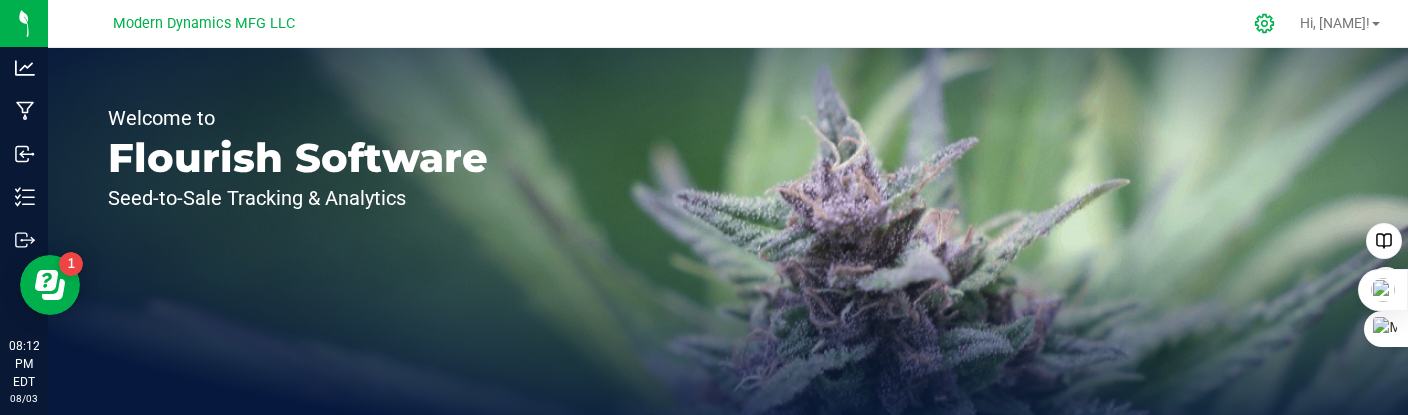 click 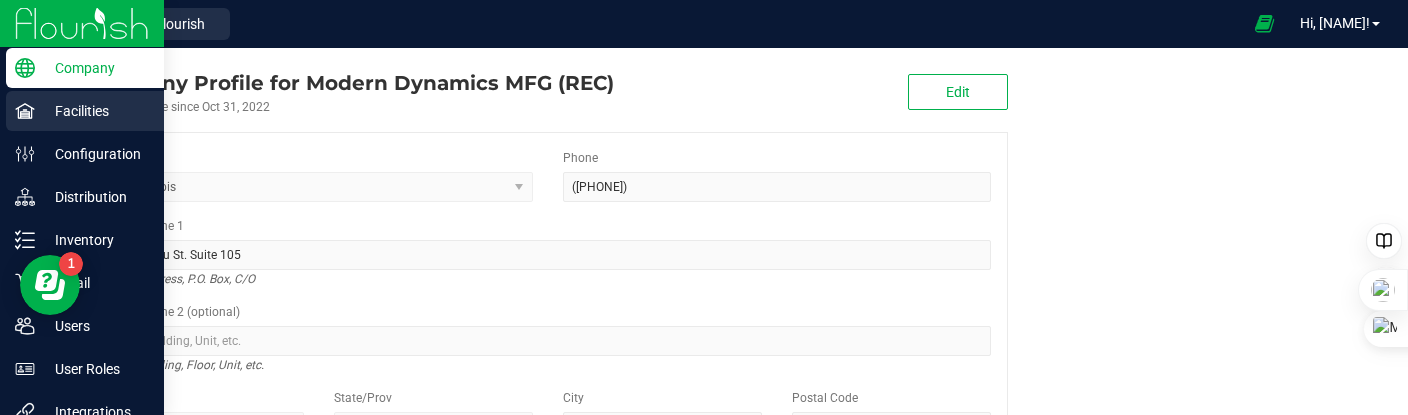 click 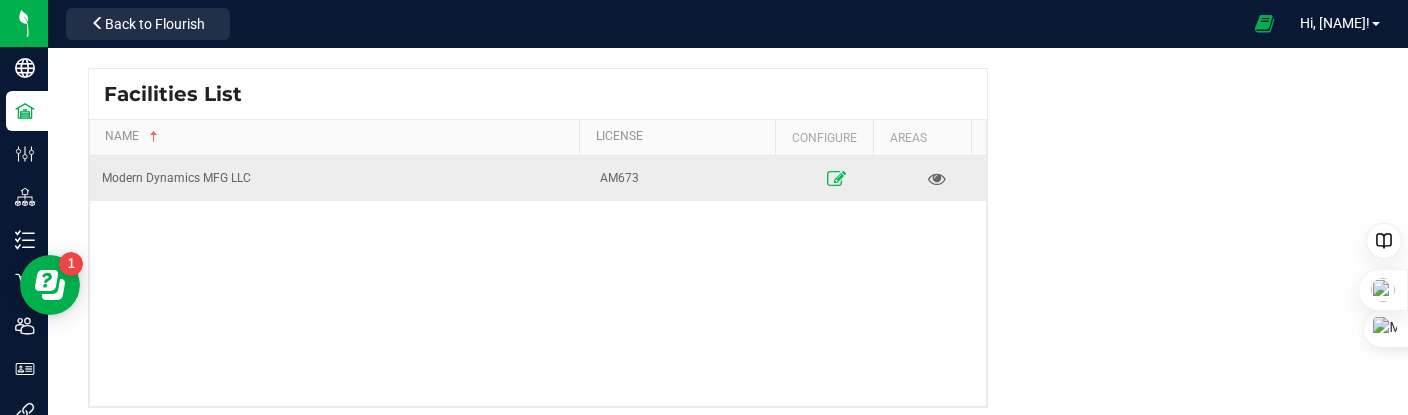 click at bounding box center [836, 178] 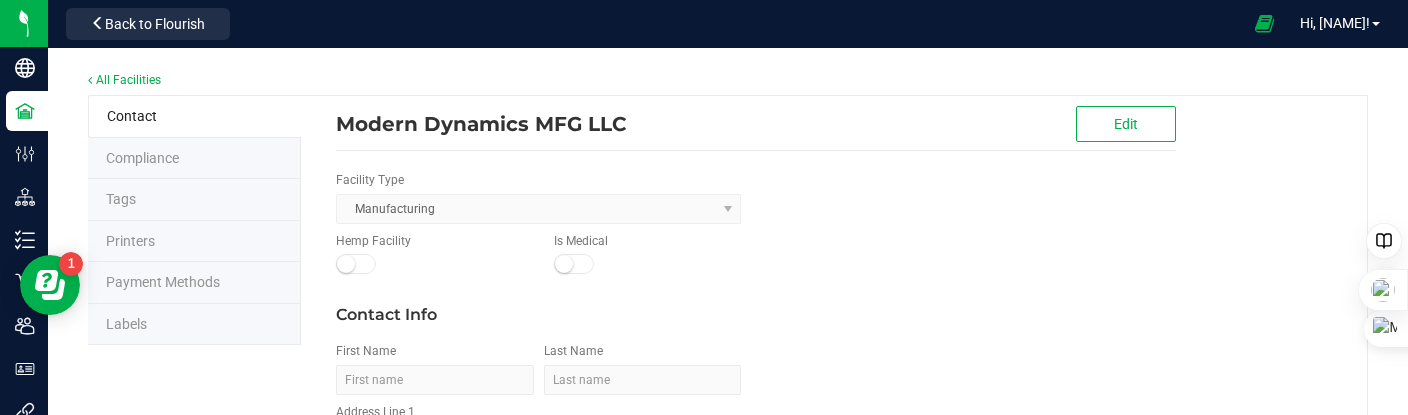 click on "Labels" at bounding box center [126, 324] 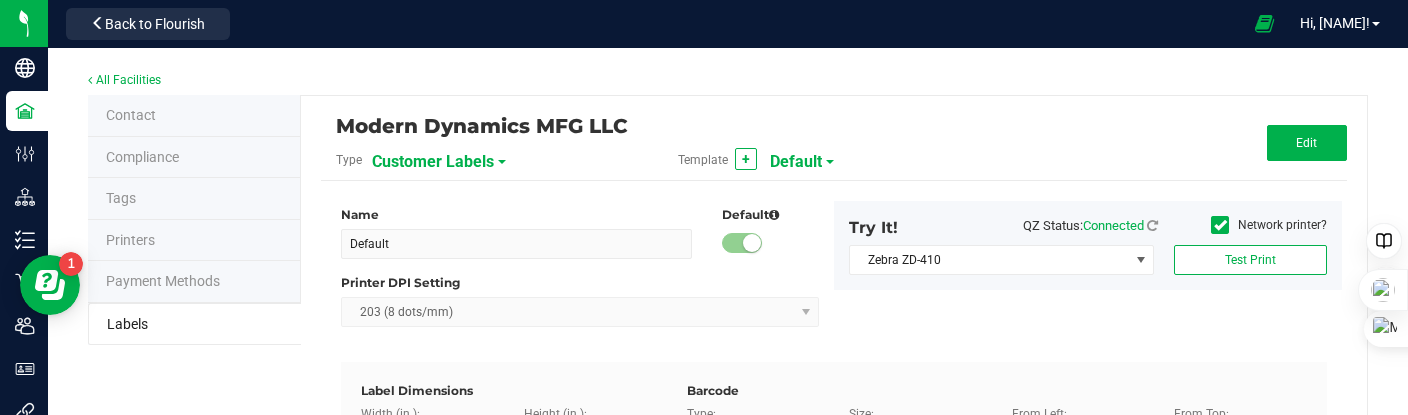 click on "Customer Labels" at bounding box center (482, 161) 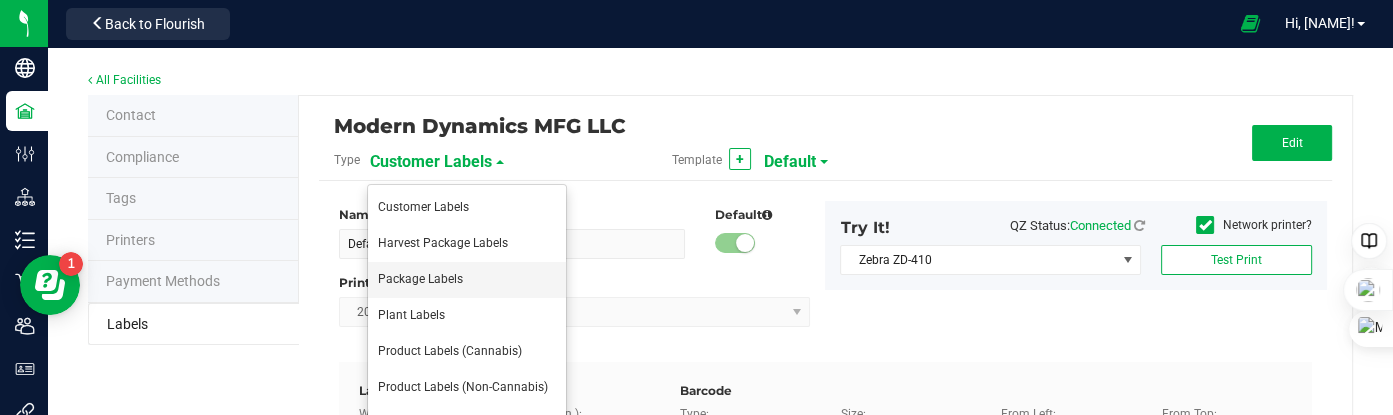 click on "Package Labels" at bounding box center (467, 280) 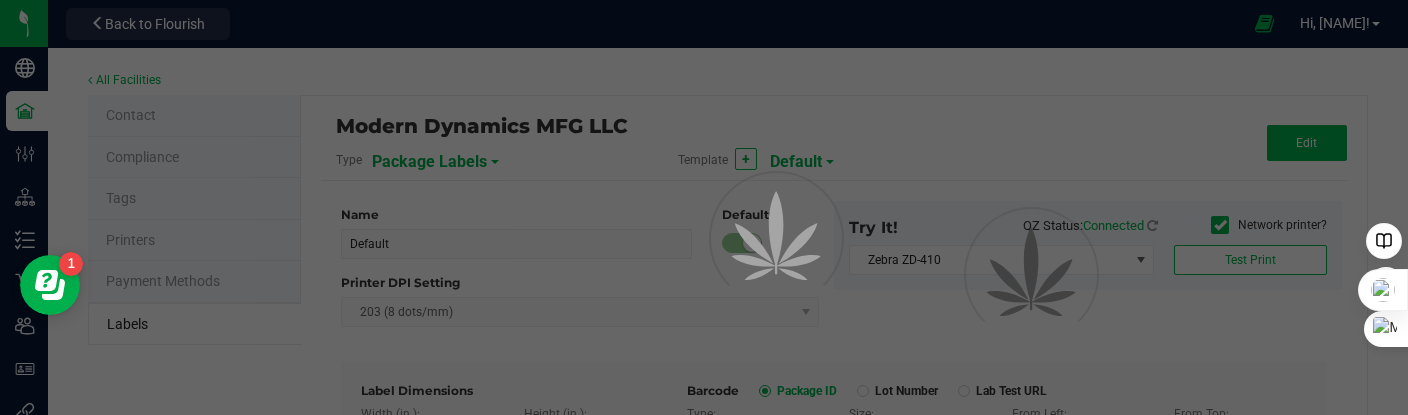 type on "4" 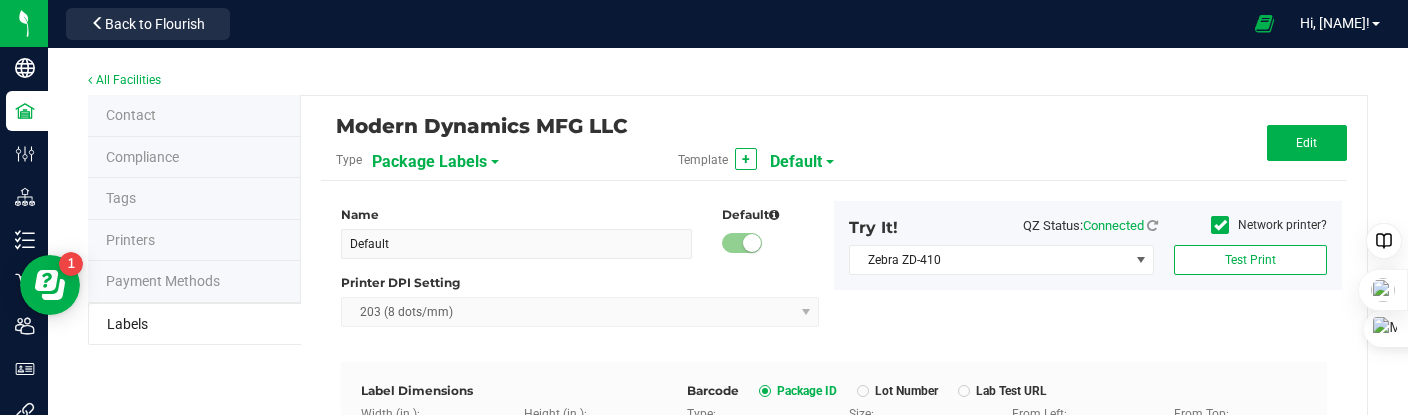 click on "Template   +   Default" at bounding box center (834, 160) 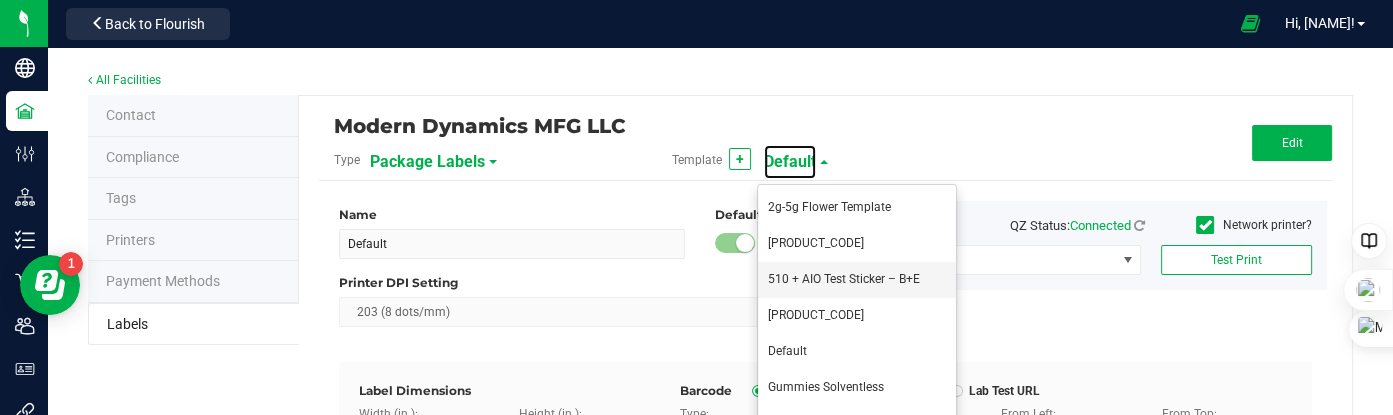 scroll, scrollTop: 100, scrollLeft: 0, axis: vertical 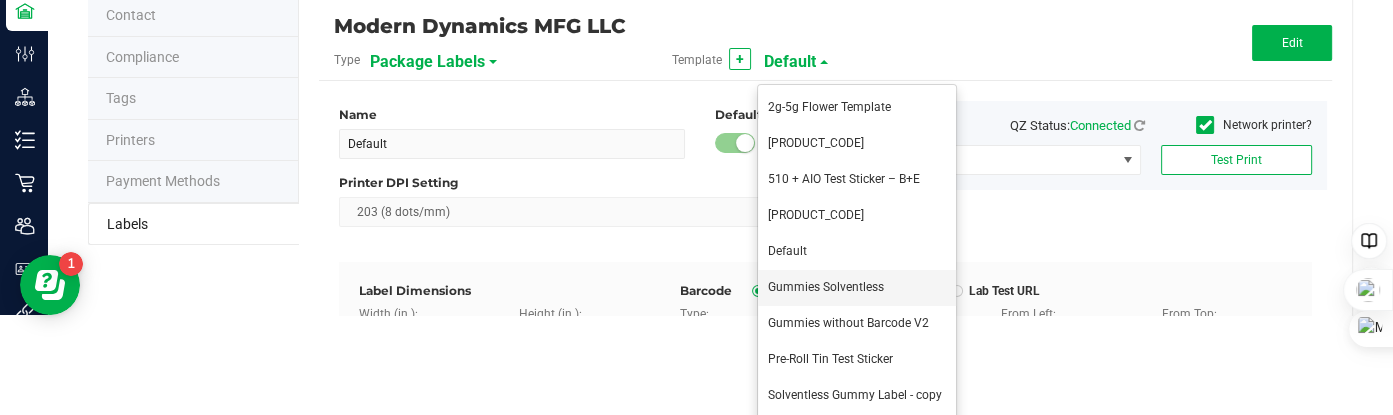 click on "Gummies Solventless" at bounding box center [826, 287] 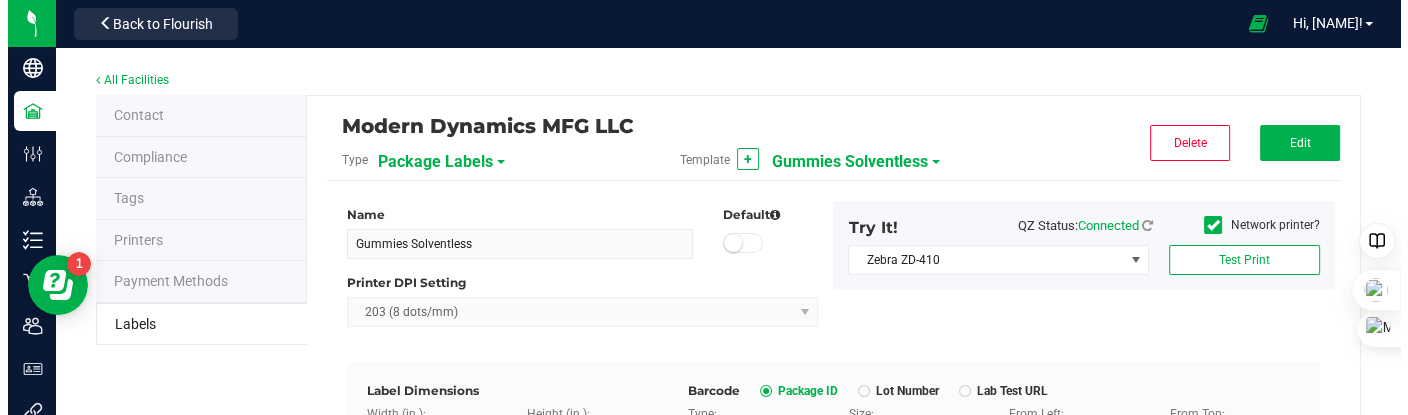 scroll, scrollTop: 0, scrollLeft: 0, axis: both 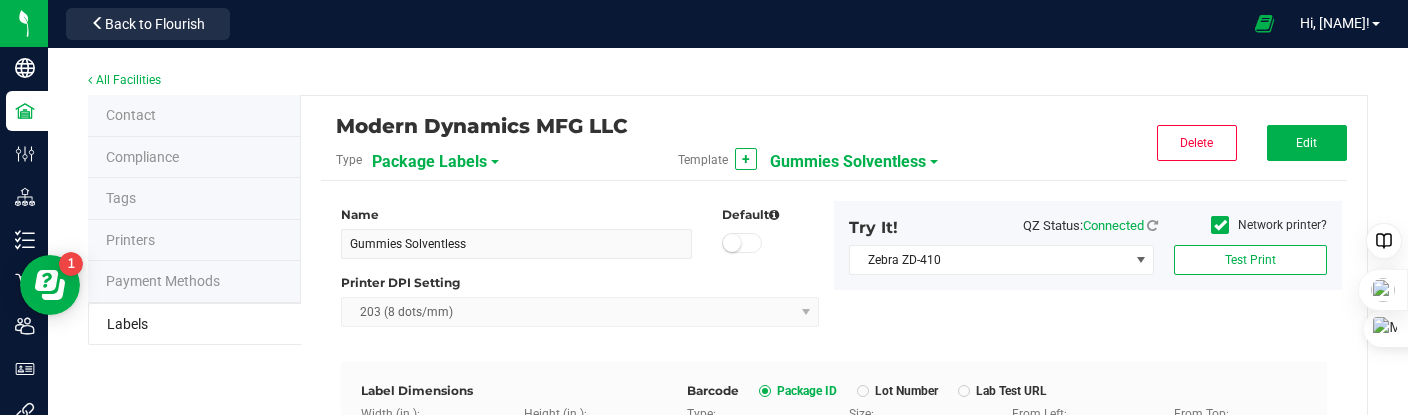 click at bounding box center [934, 162] 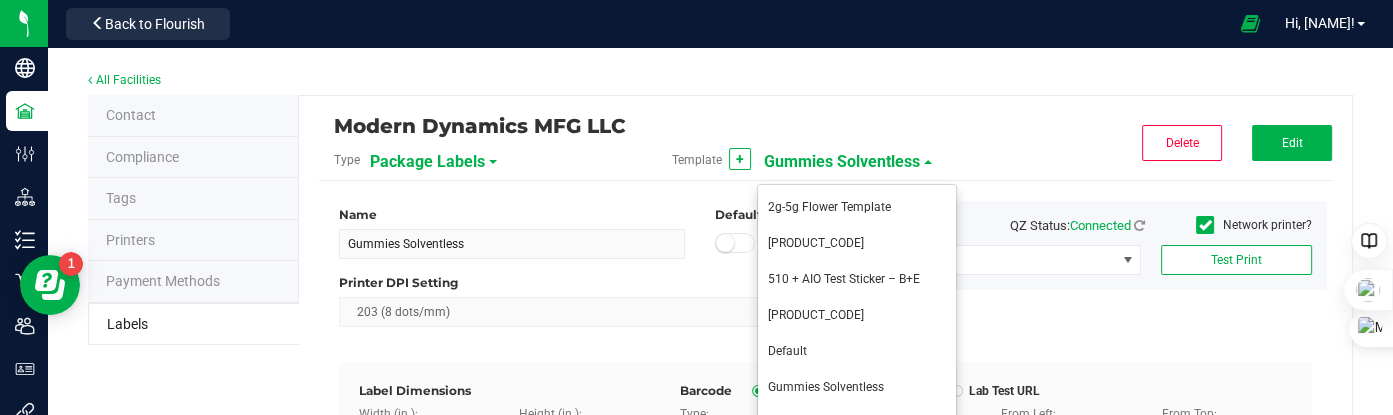 click on "Delete   Edit" at bounding box center (1163, 143) 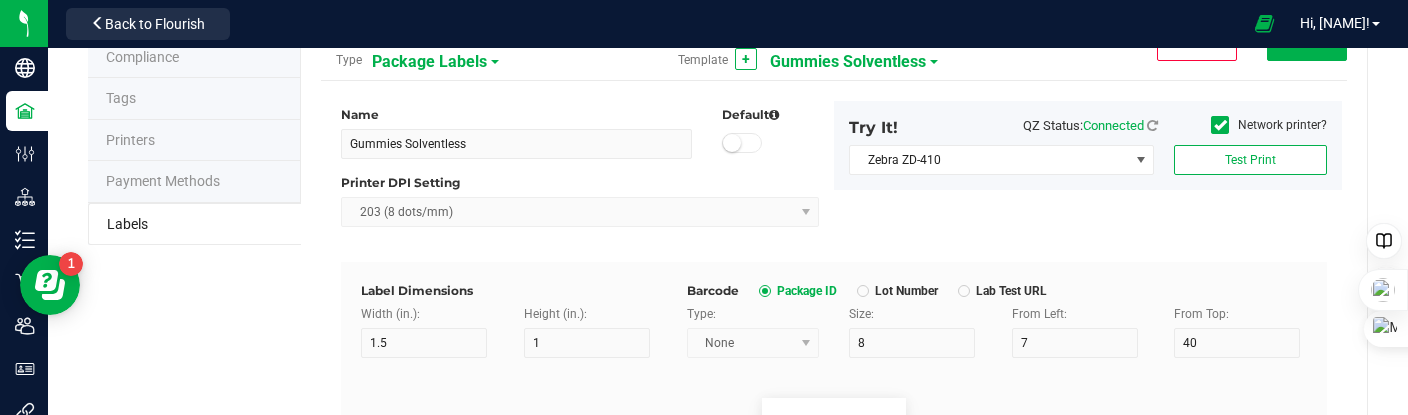 scroll, scrollTop: 0, scrollLeft: 0, axis: both 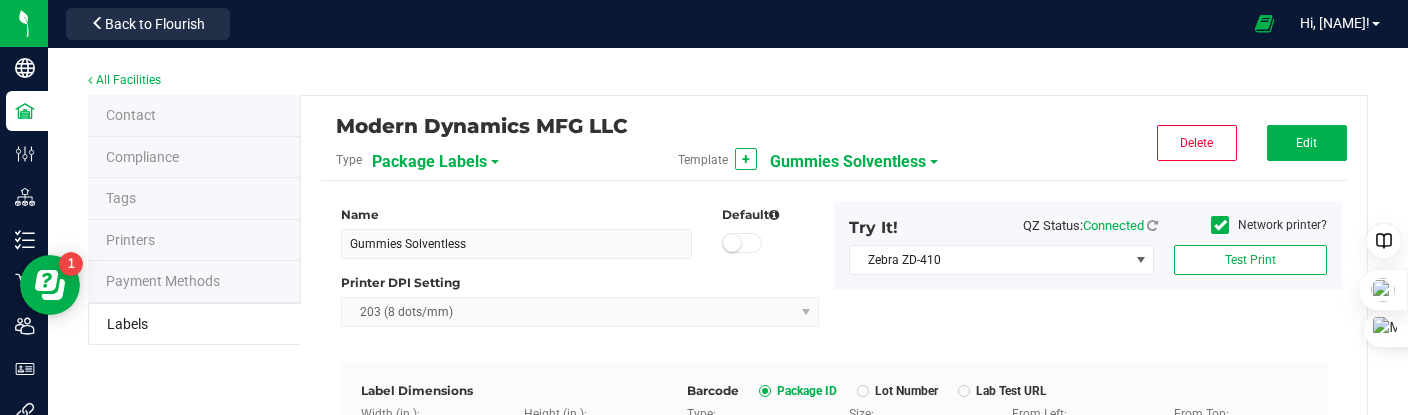 click at bounding box center [934, 162] 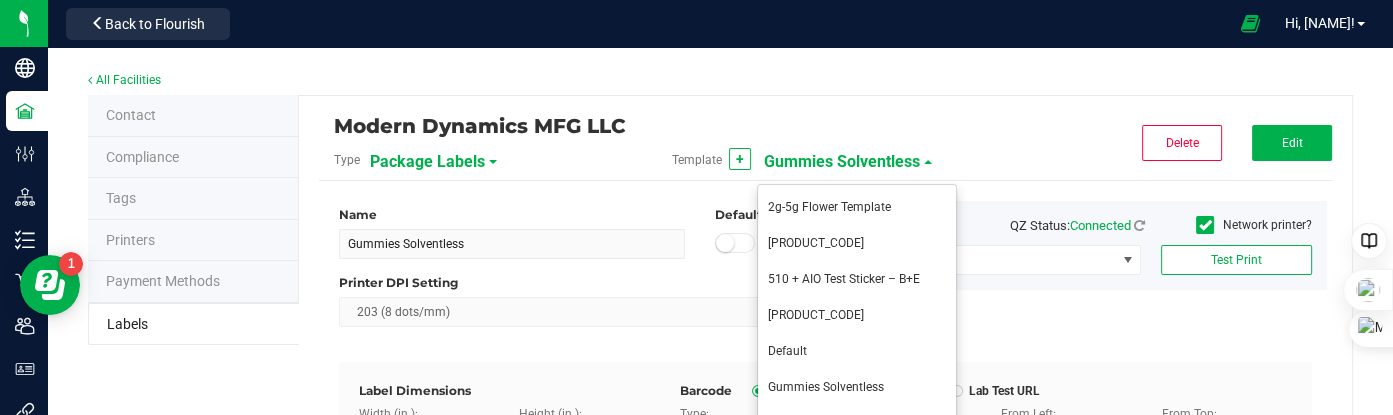 drag, startPoint x: 885, startPoint y: 387, endPoint x: 901, endPoint y: 368, distance: 24.839485 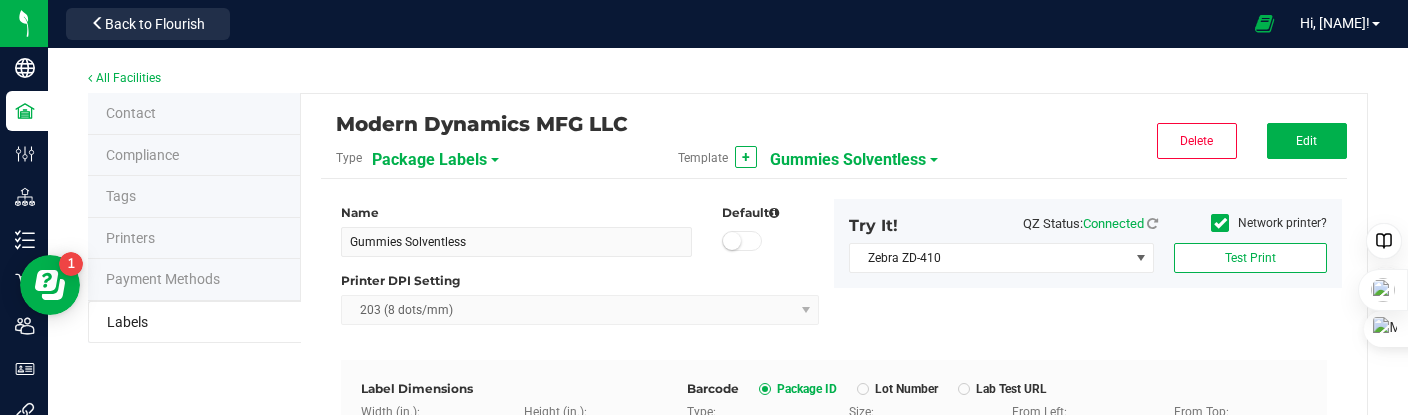 scroll, scrollTop: 0, scrollLeft: 0, axis: both 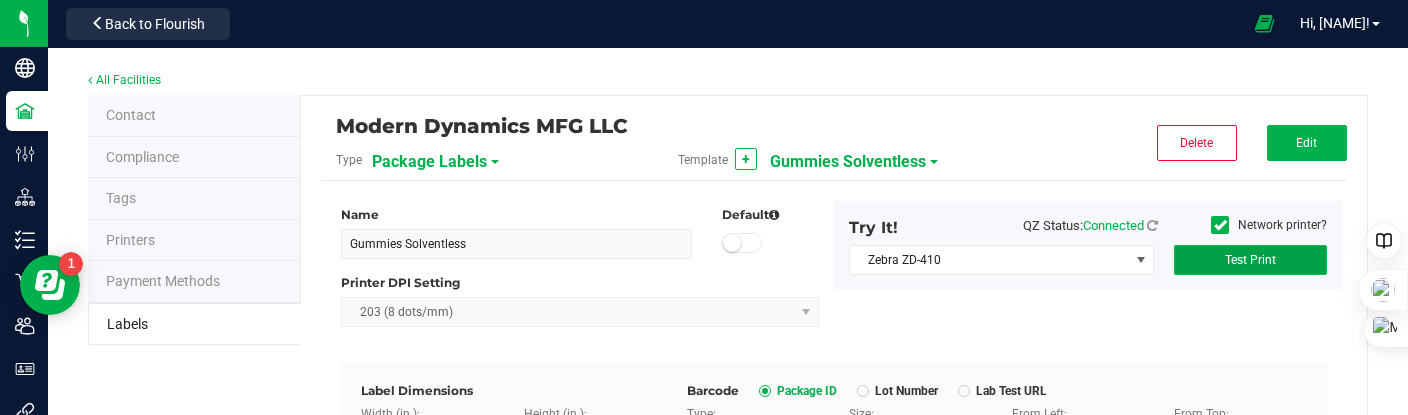 click on "Test Print" at bounding box center (1250, 260) 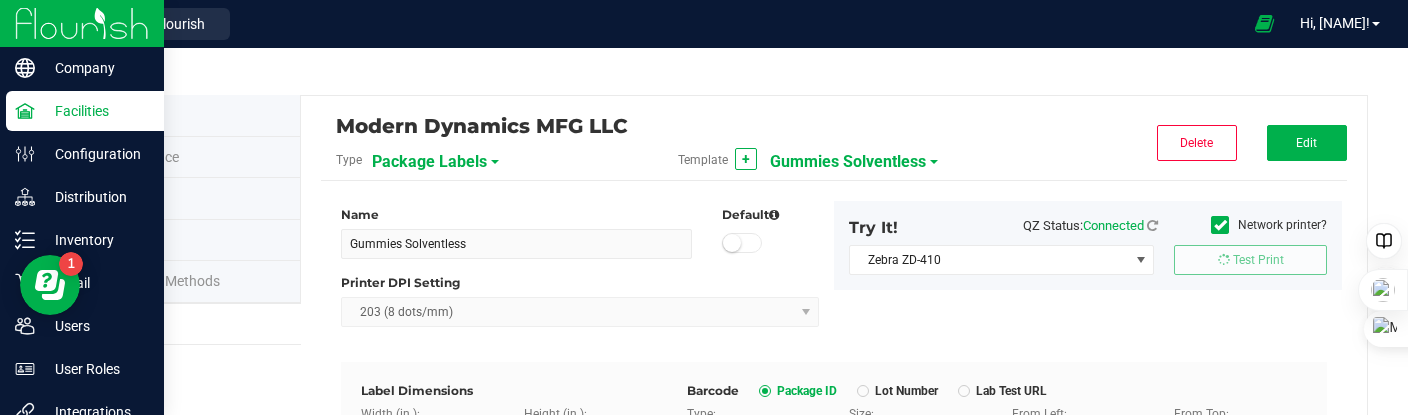 click at bounding box center [82, 23] 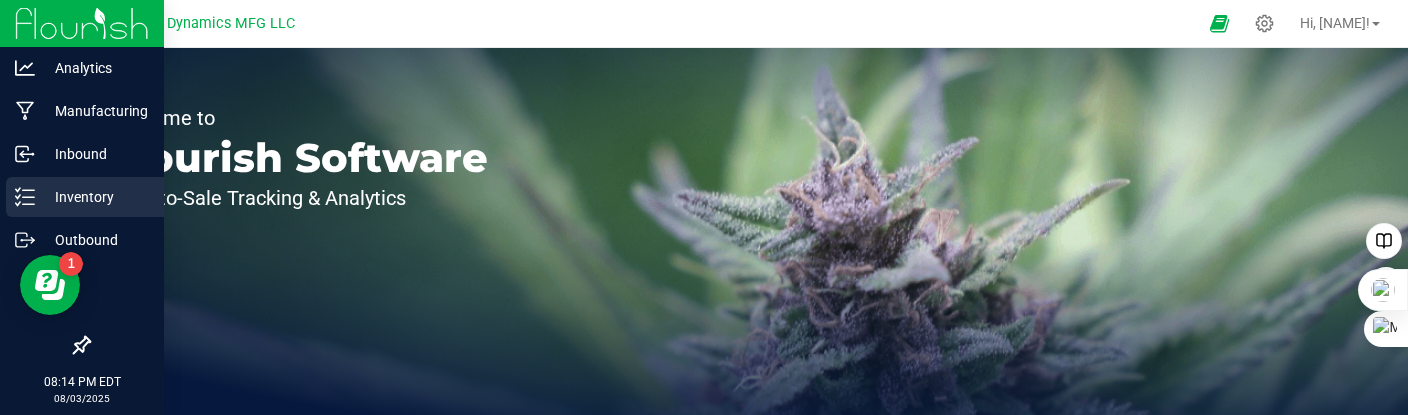 click on "Inventory" at bounding box center [95, 197] 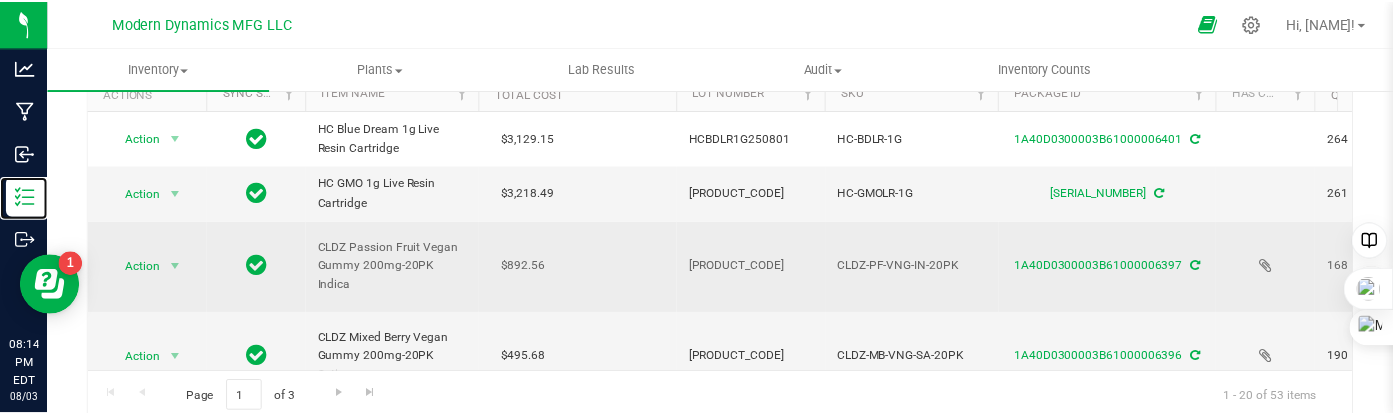 scroll, scrollTop: 100, scrollLeft: 0, axis: vertical 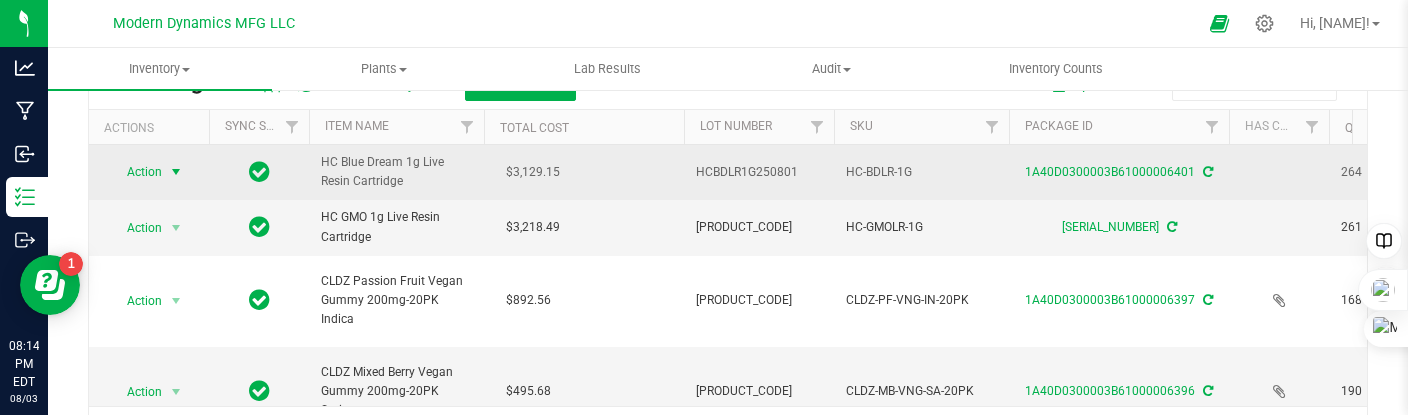 click at bounding box center [176, 172] 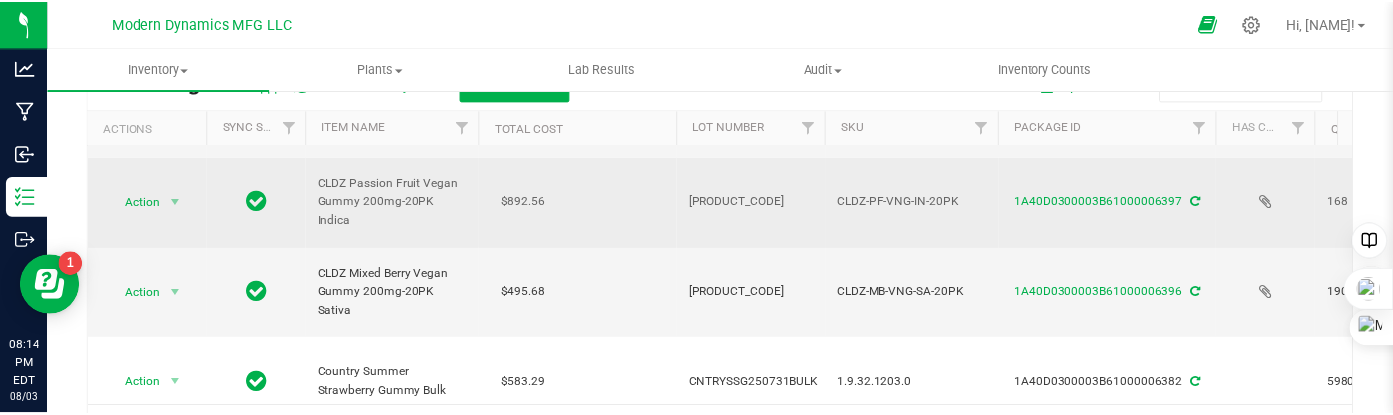scroll, scrollTop: 100, scrollLeft: 0, axis: vertical 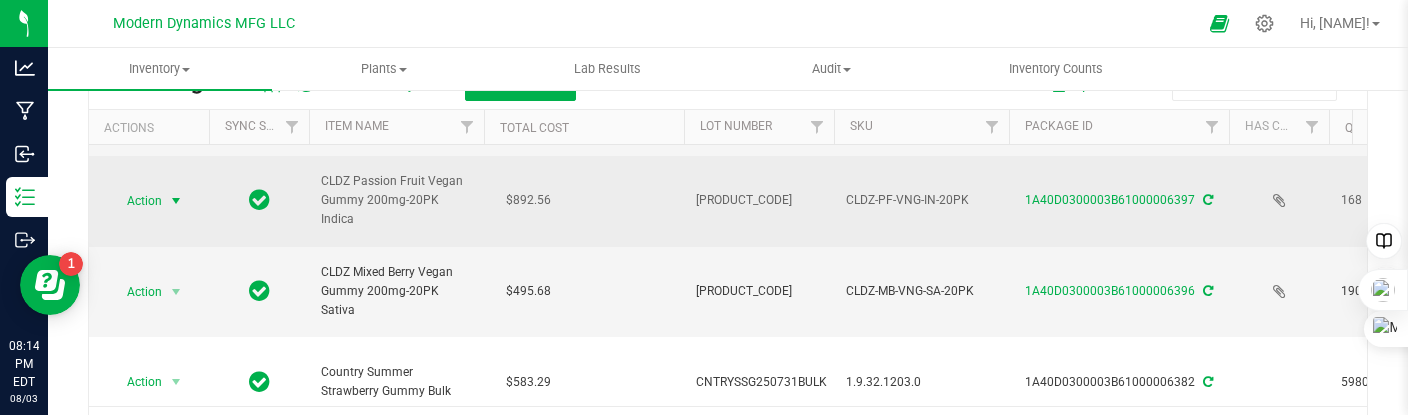 click at bounding box center [176, 201] 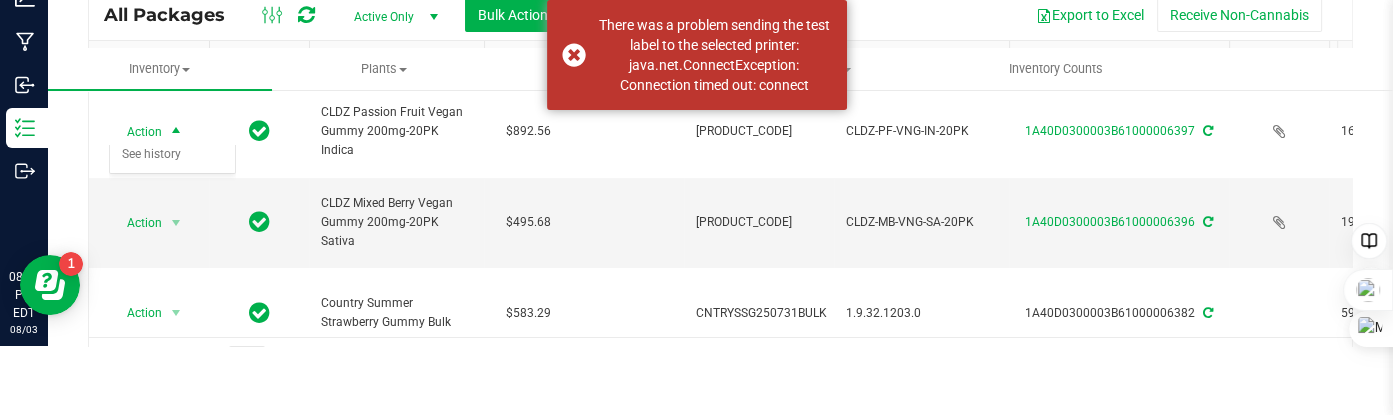 scroll, scrollTop: 0, scrollLeft: 0, axis: both 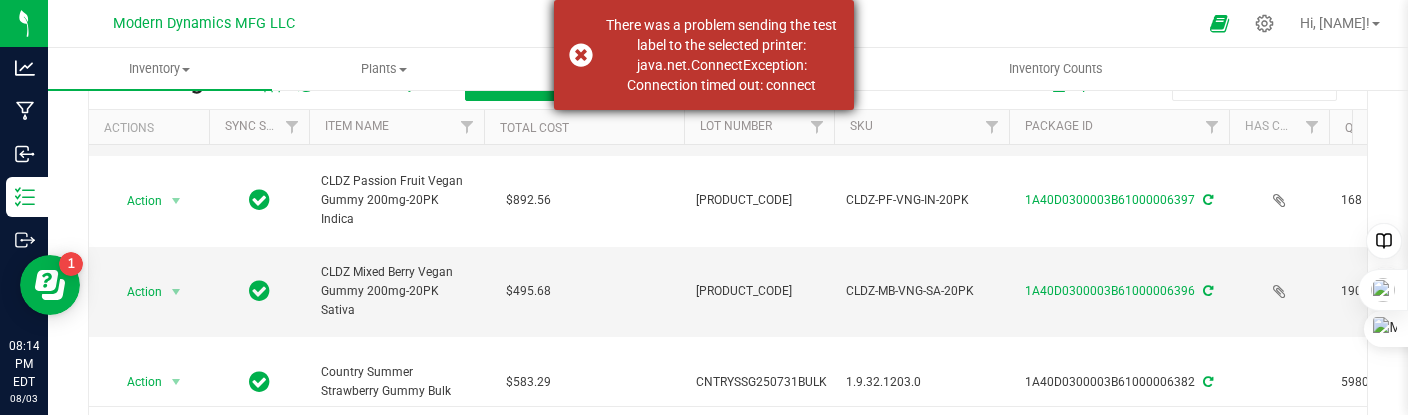 click on "There was a problem sending the test label to the selected printer: java.net.ConnectException: Connection timed out: connect" at bounding box center (704, 55) 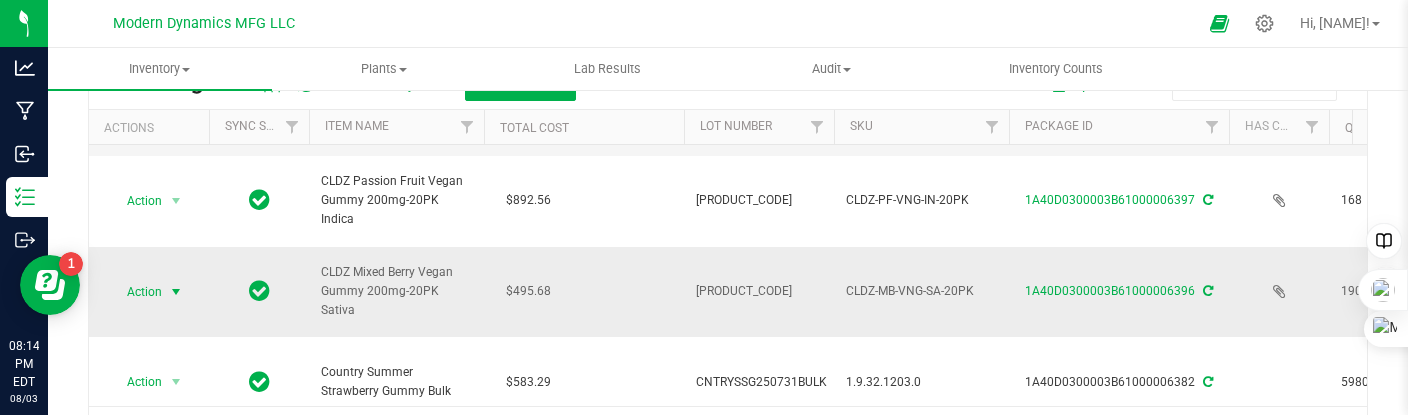 click at bounding box center (176, 292) 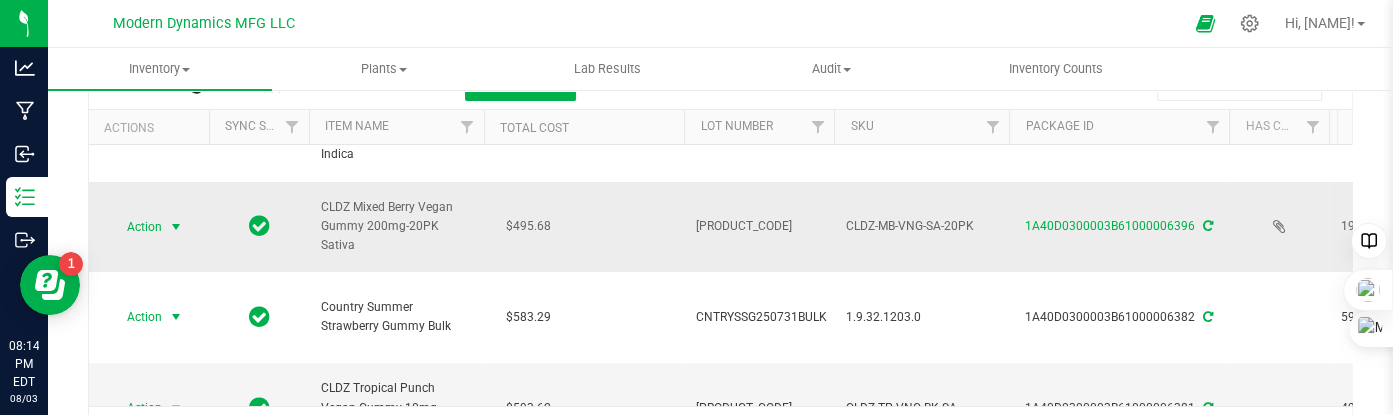 scroll, scrollTop: 200, scrollLeft: 0, axis: vertical 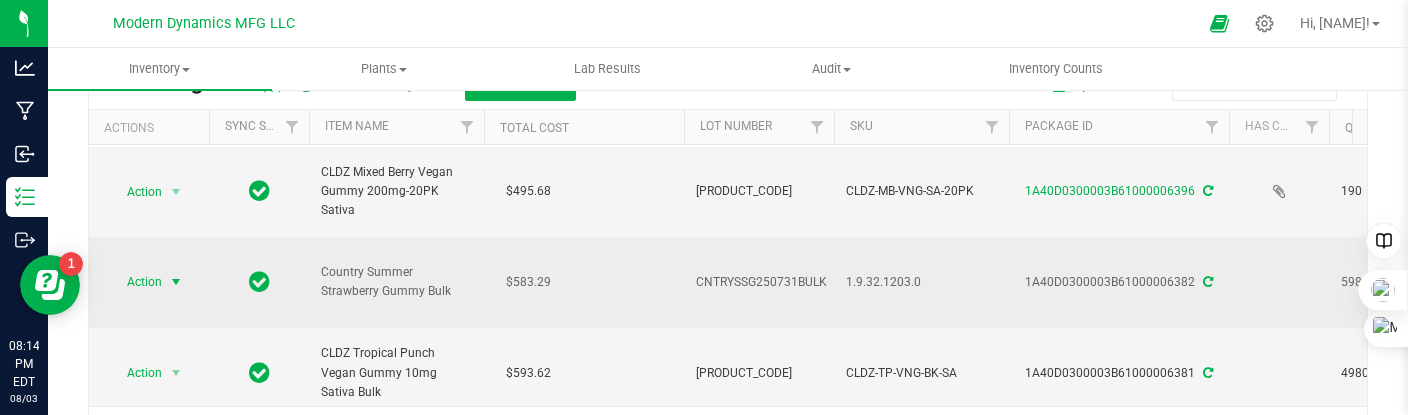 click at bounding box center [176, 282] 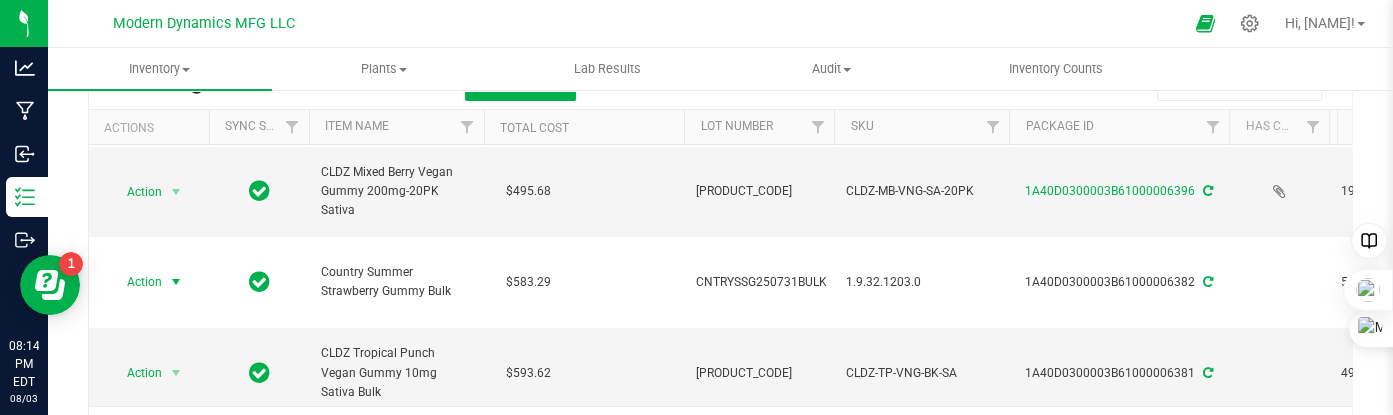 scroll, scrollTop: 0, scrollLeft: 0, axis: both 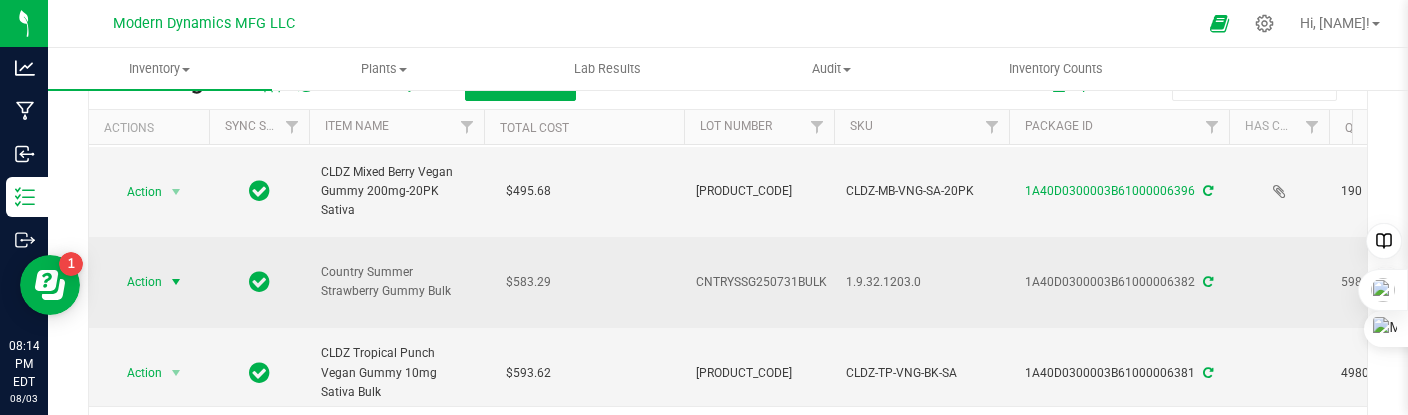 click at bounding box center (176, 282) 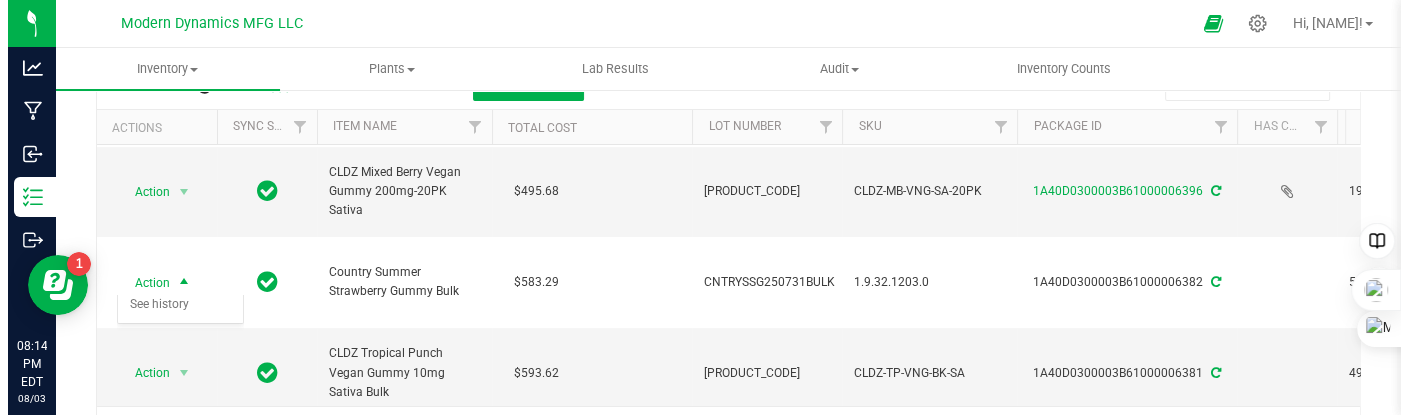 scroll, scrollTop: 0, scrollLeft: 0, axis: both 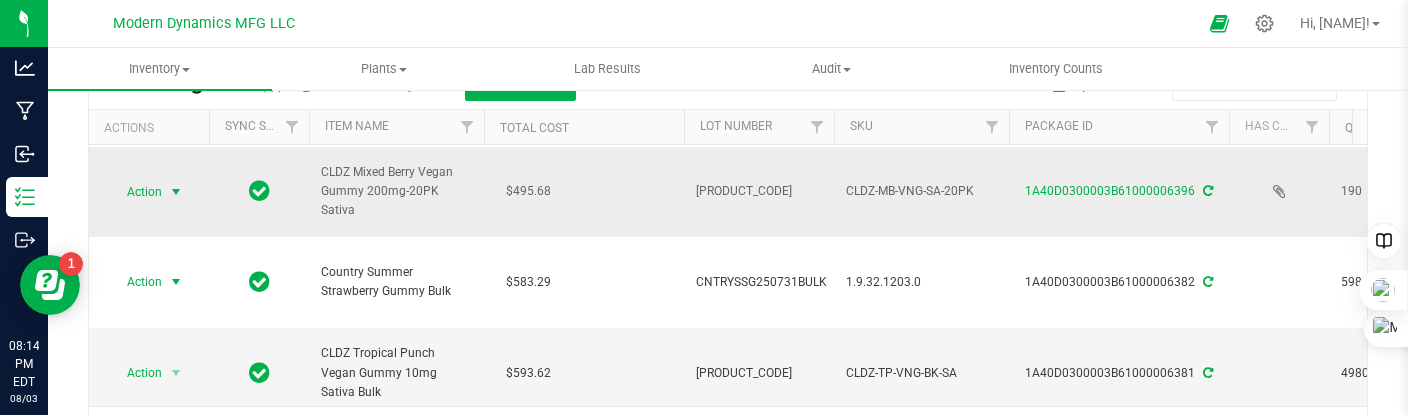 click at bounding box center [176, 192] 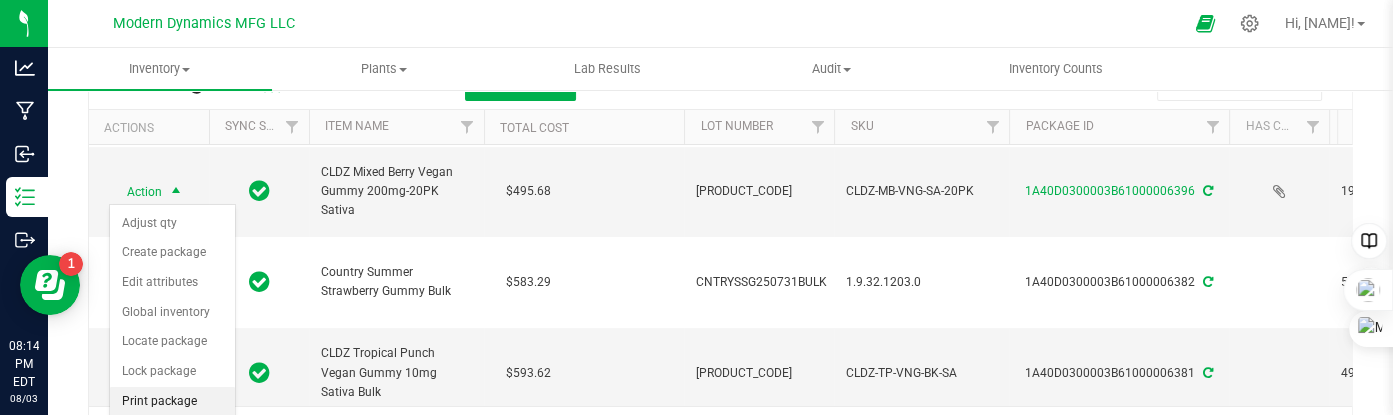 click on "Print package label" at bounding box center (172, 414) 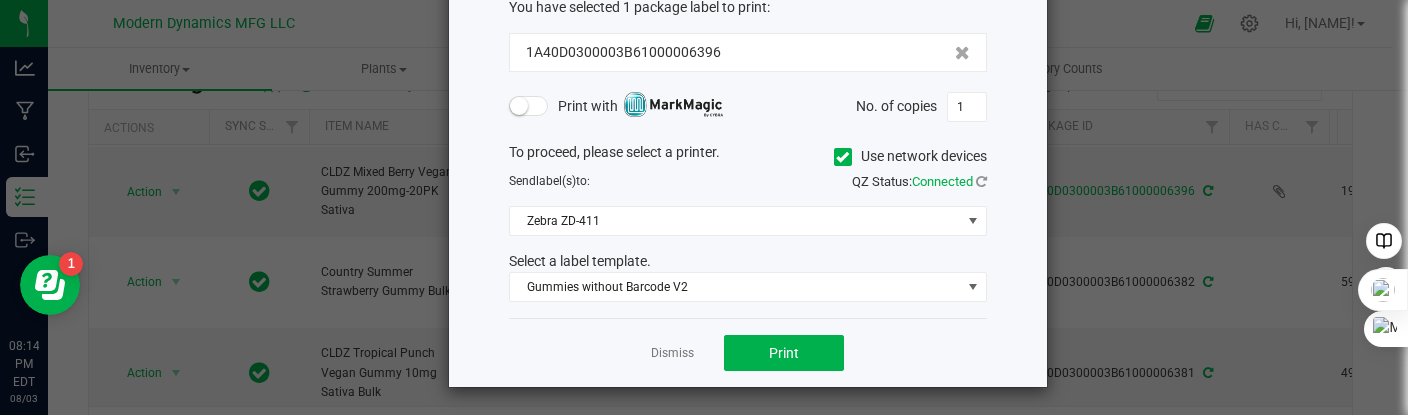 scroll, scrollTop: 0, scrollLeft: 0, axis: both 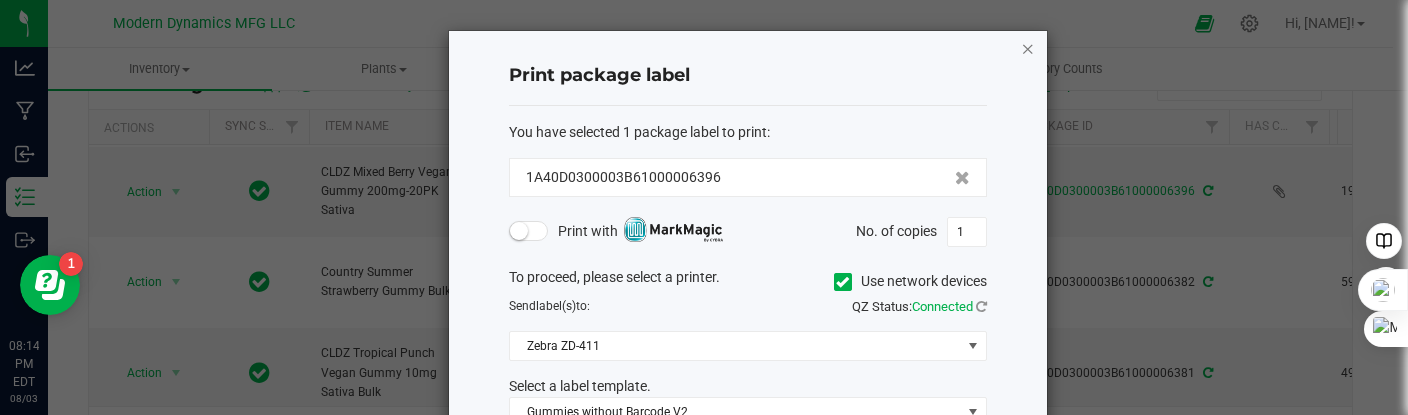 click on "Print package label You have selected 1 package label to print : [SERIAL_NUMBER] Print with No. of copies 1 To proceed, please select a printer. Use network devices Send label(s) to: QZ Status: Connected Zebra ZD-411 Select a label template. Gummies without Barcode V2 Dismiss Print" 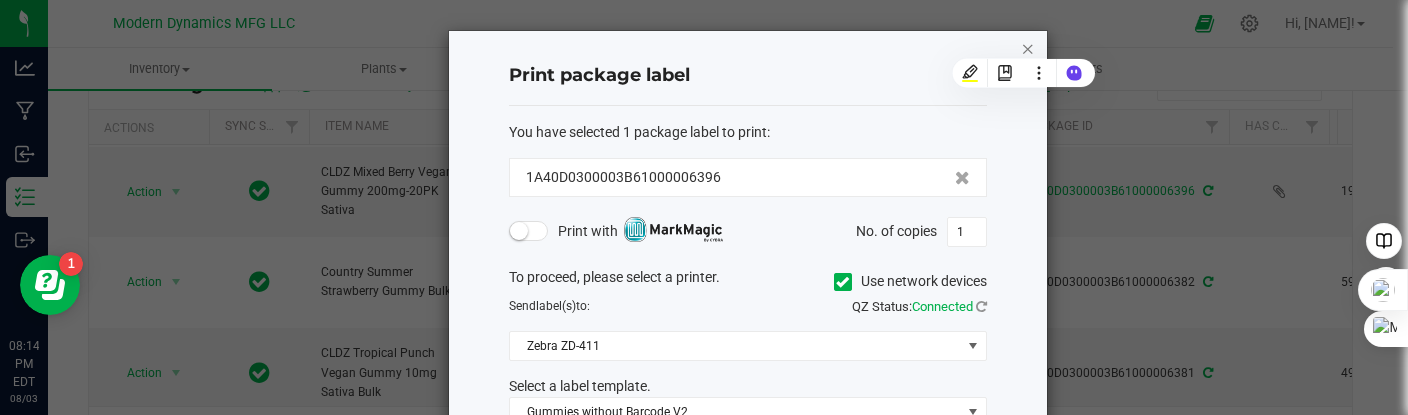 click 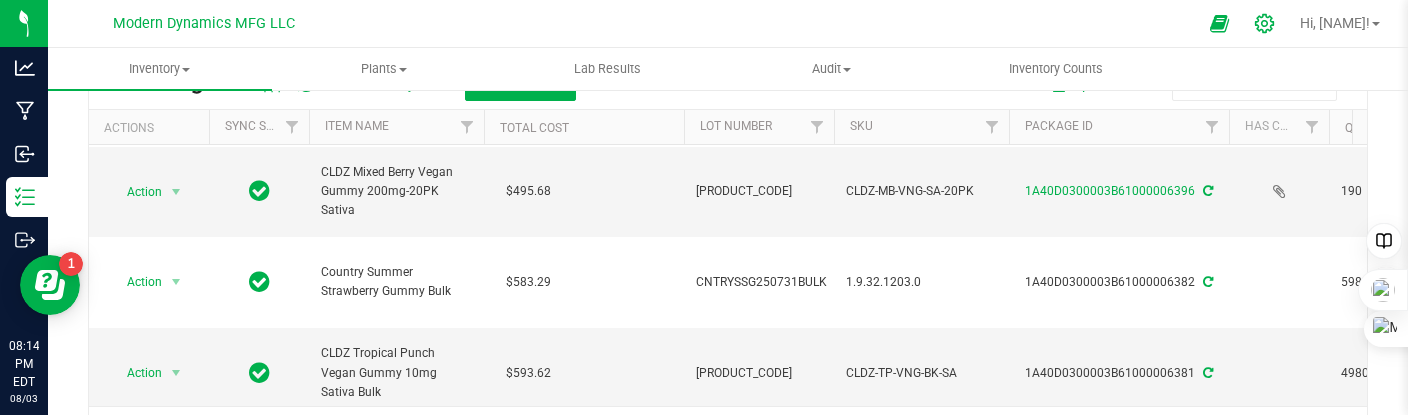 click 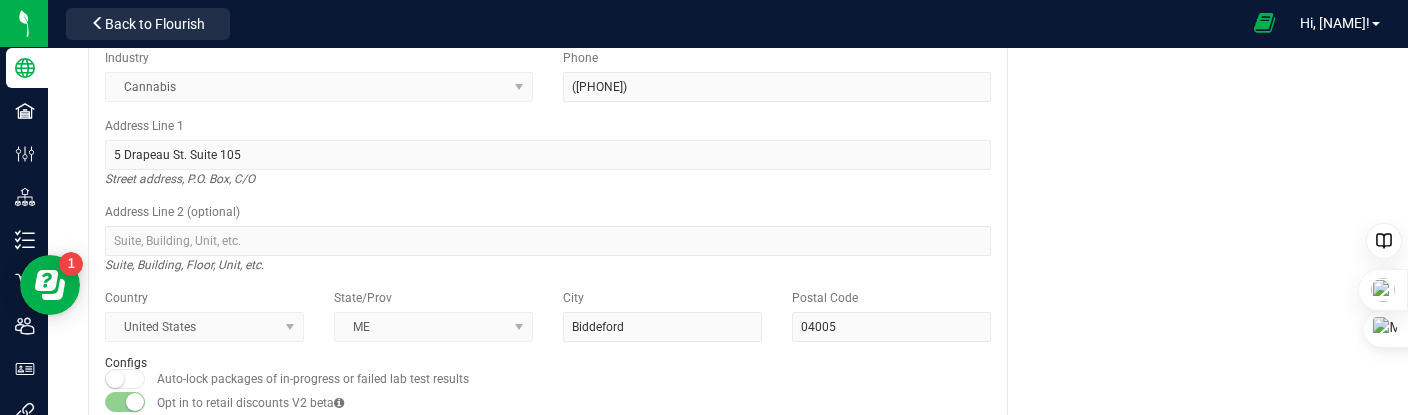 click at bounding box center [1264, 23] 